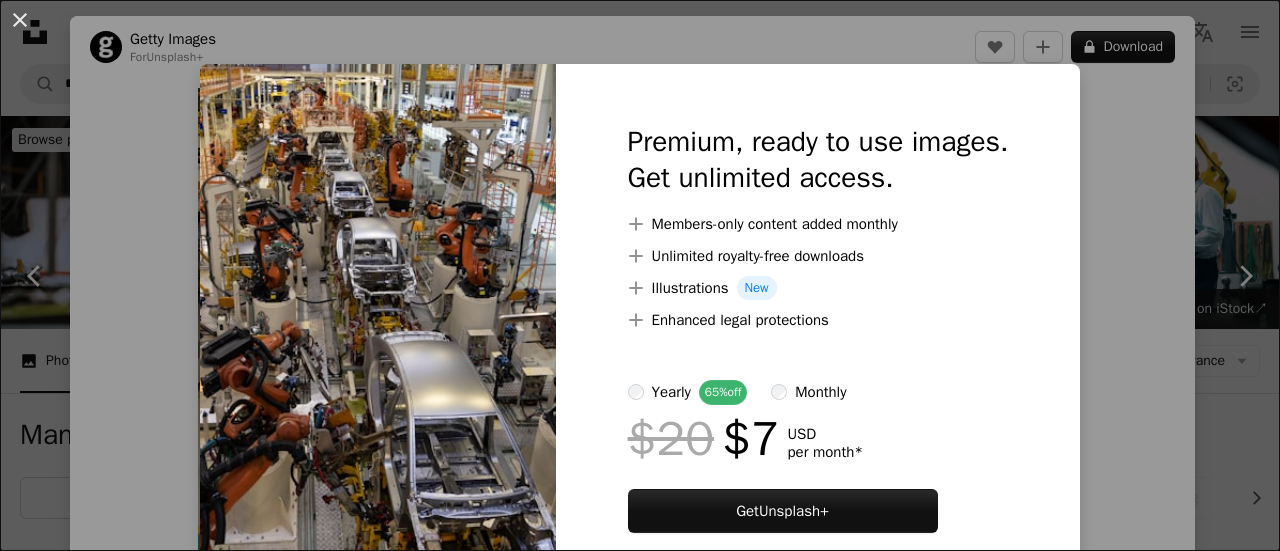 scroll, scrollTop: 1470, scrollLeft: 0, axis: vertical 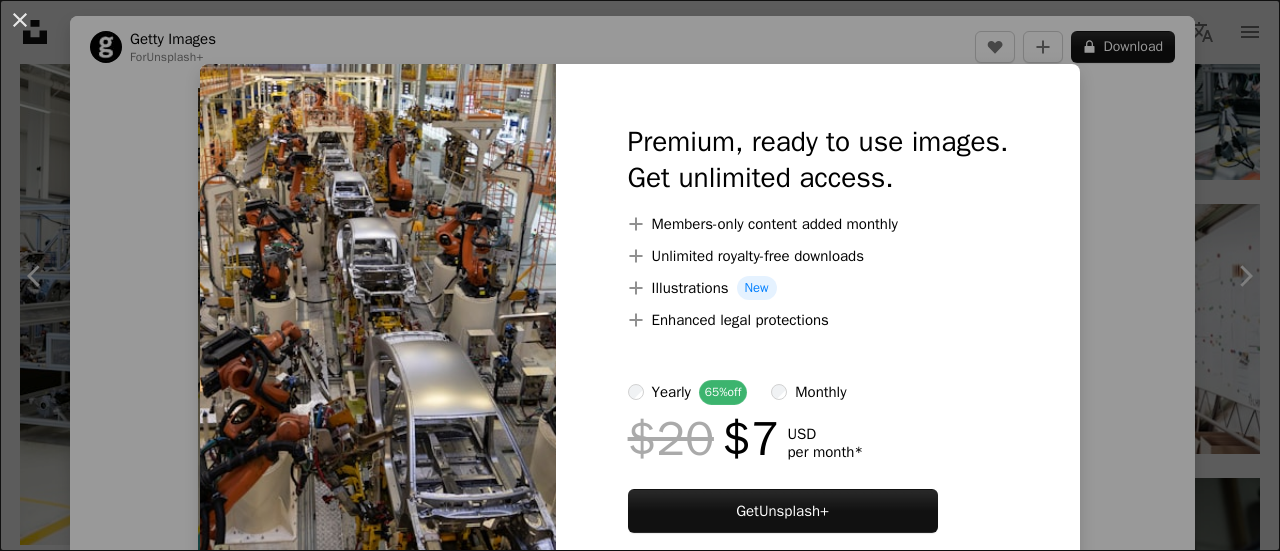 click on "An X shape Premium, ready to use images. Get unlimited access. A plus sign Members-only content added monthly A plus sign Unlimited royalty-free downloads A plus sign Illustrations  New A plus sign Enhanced legal protections yearly 65%  off monthly $20   $7 USD per month * Get  Unsplash+ * When paid annually, billed upfront  $84 Taxes where applicable. Renews automatically. Cancel anytime." at bounding box center [640, 275] 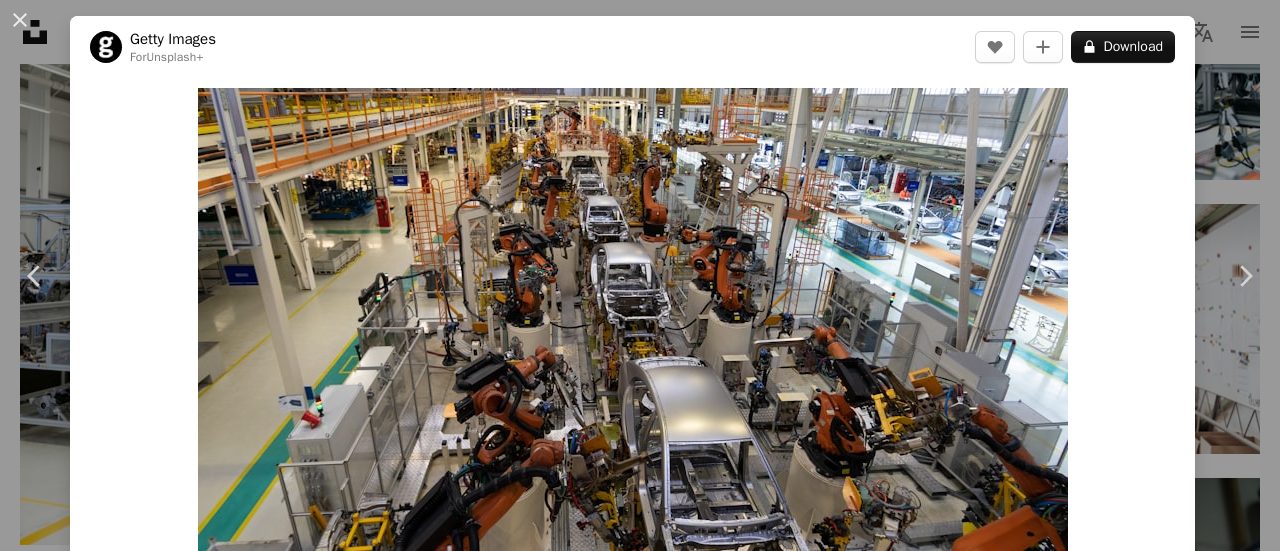click at bounding box center [378, 2822] 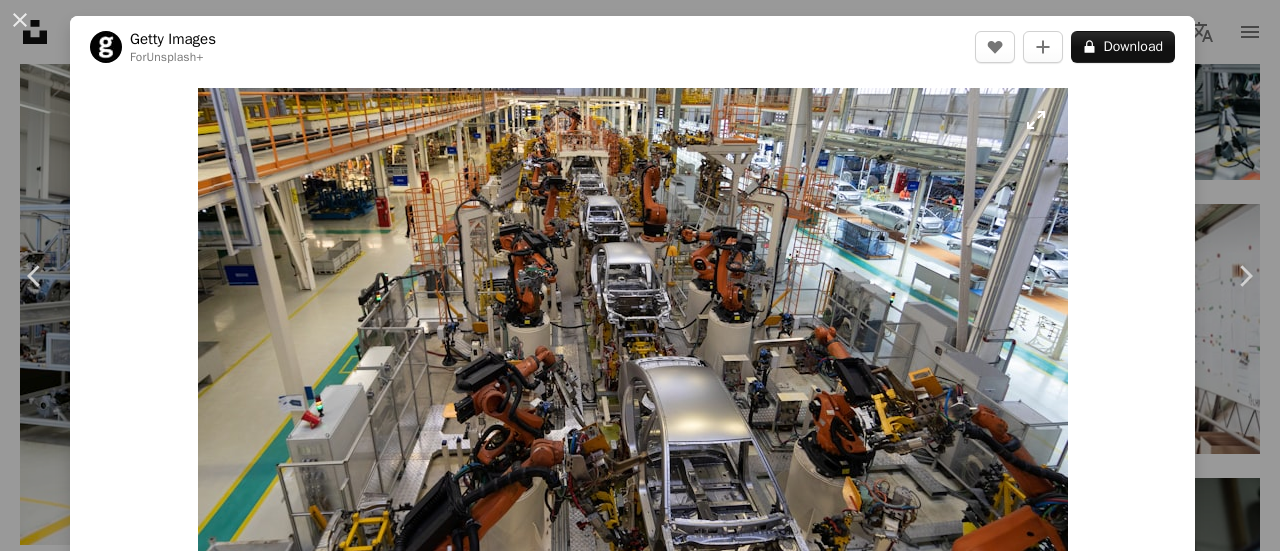 click at bounding box center [633, 378] 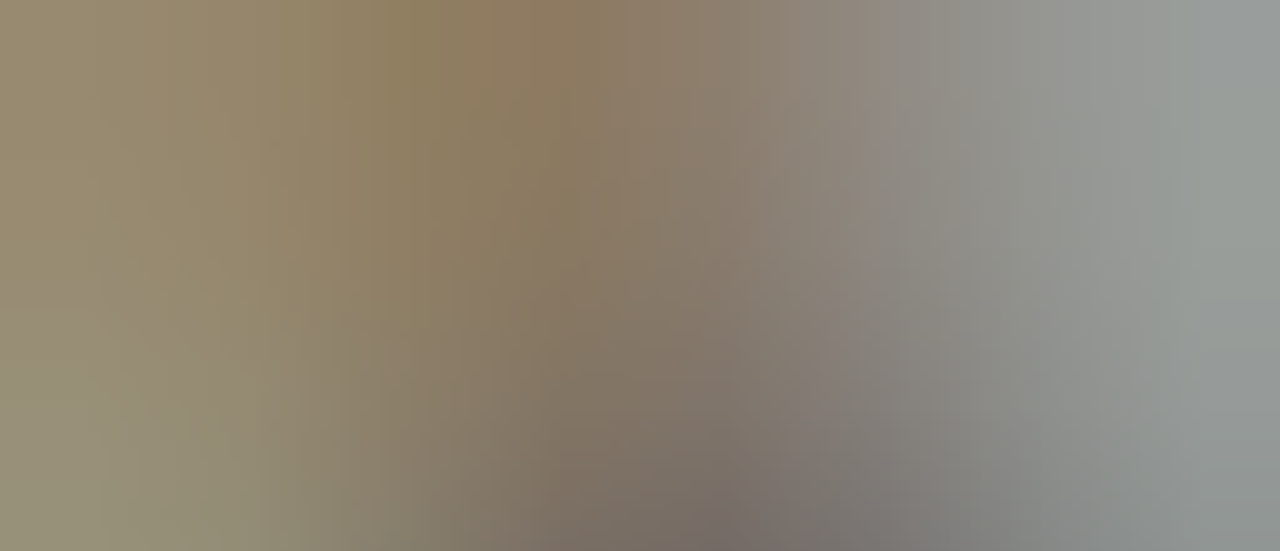 scroll, scrollTop: 152, scrollLeft: 0, axis: vertical 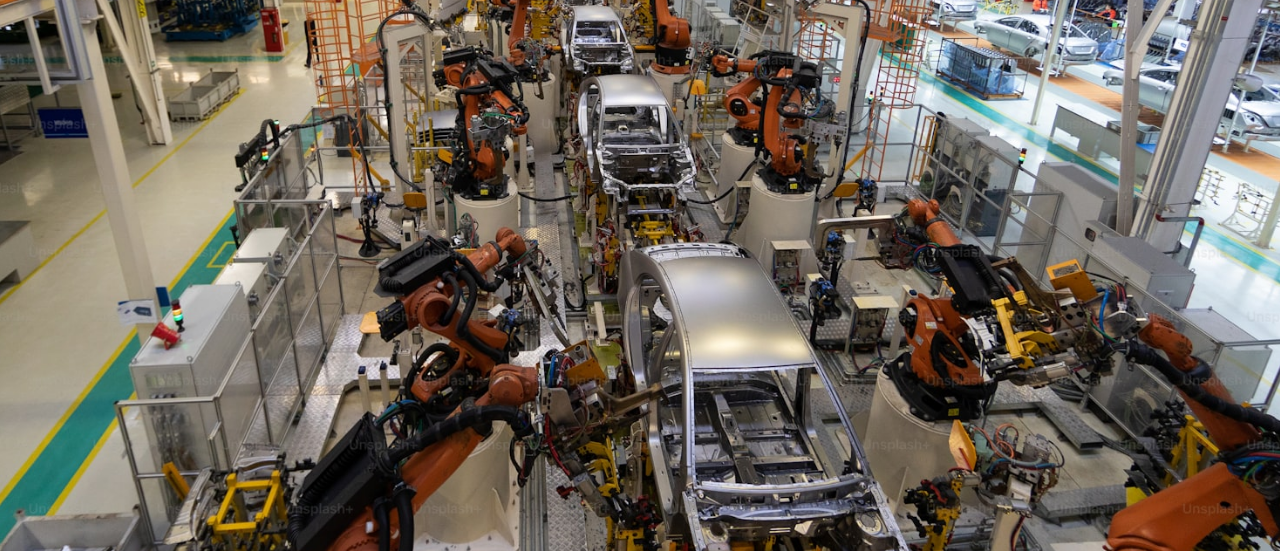 click at bounding box center (640, 274) 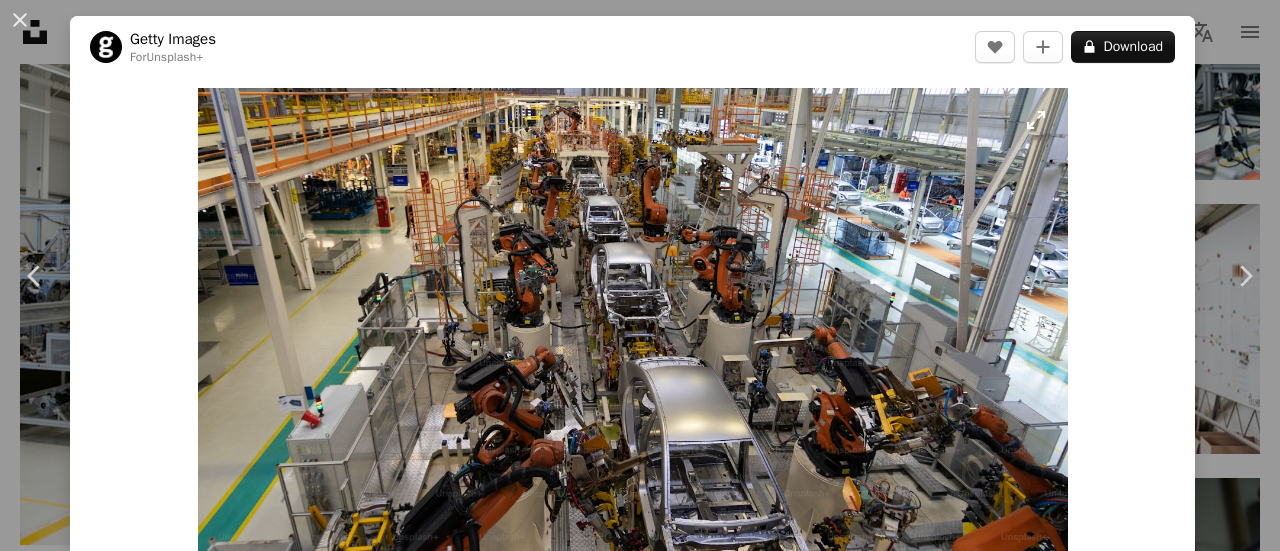 scroll, scrollTop: 88, scrollLeft: 0, axis: vertical 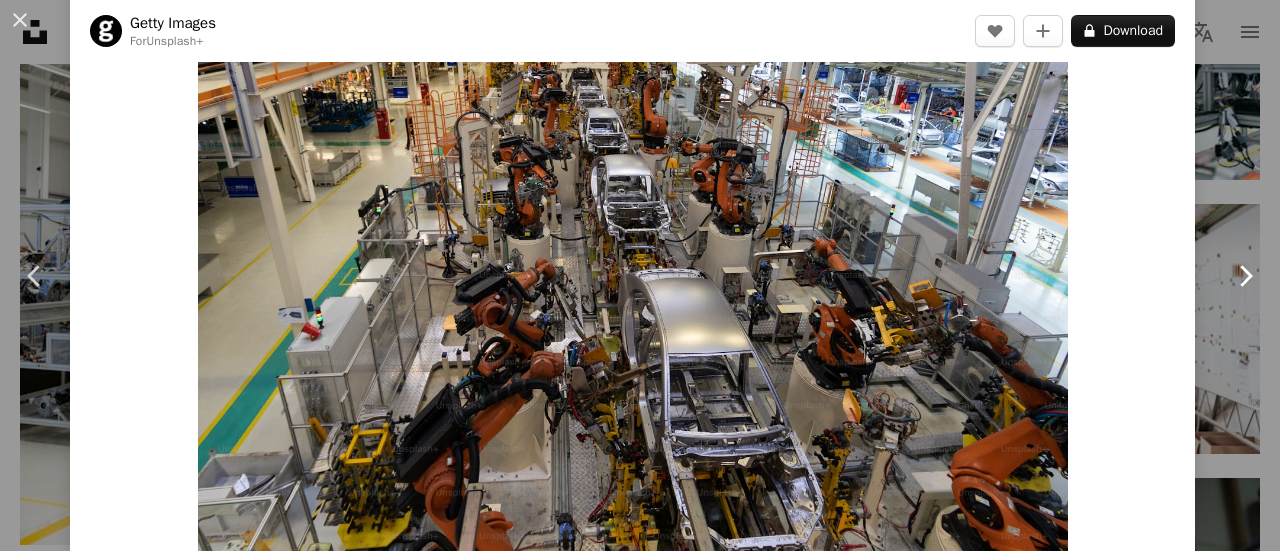 click on "Chevron right" at bounding box center (1245, 276) 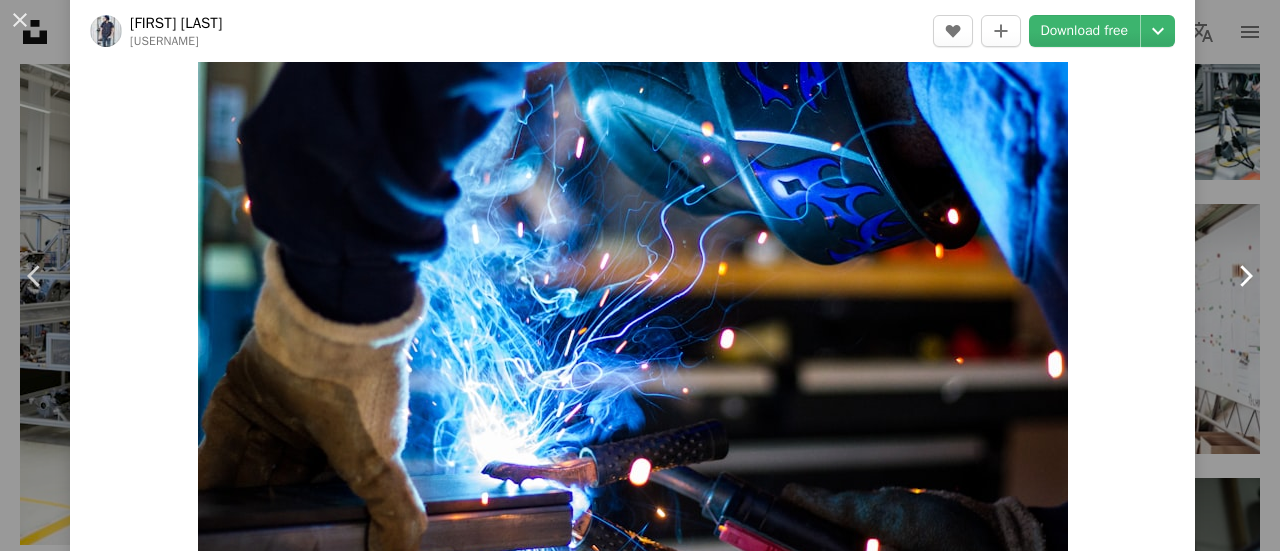 click on "Chevron right" at bounding box center (1245, 276) 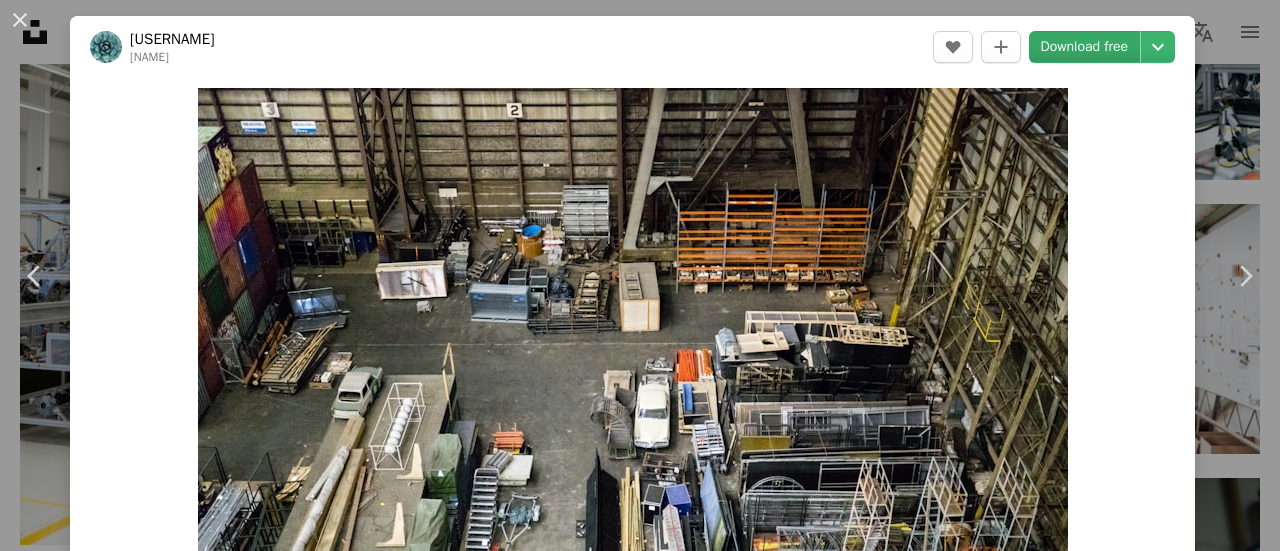 click on "Download free" at bounding box center [1085, 47] 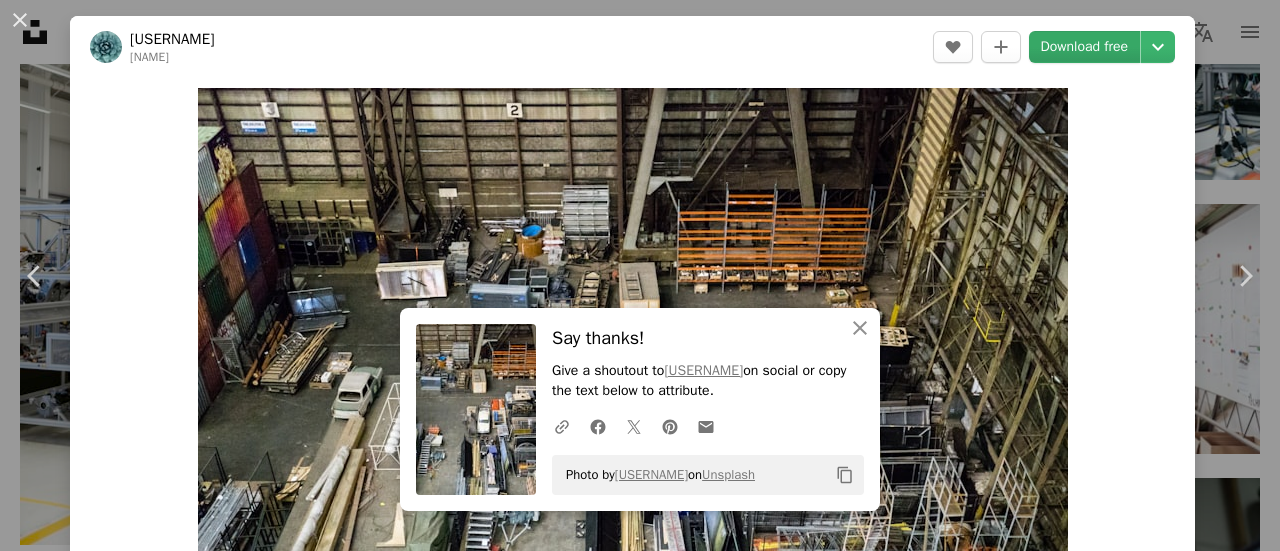 click on "Download free" at bounding box center (1085, 47) 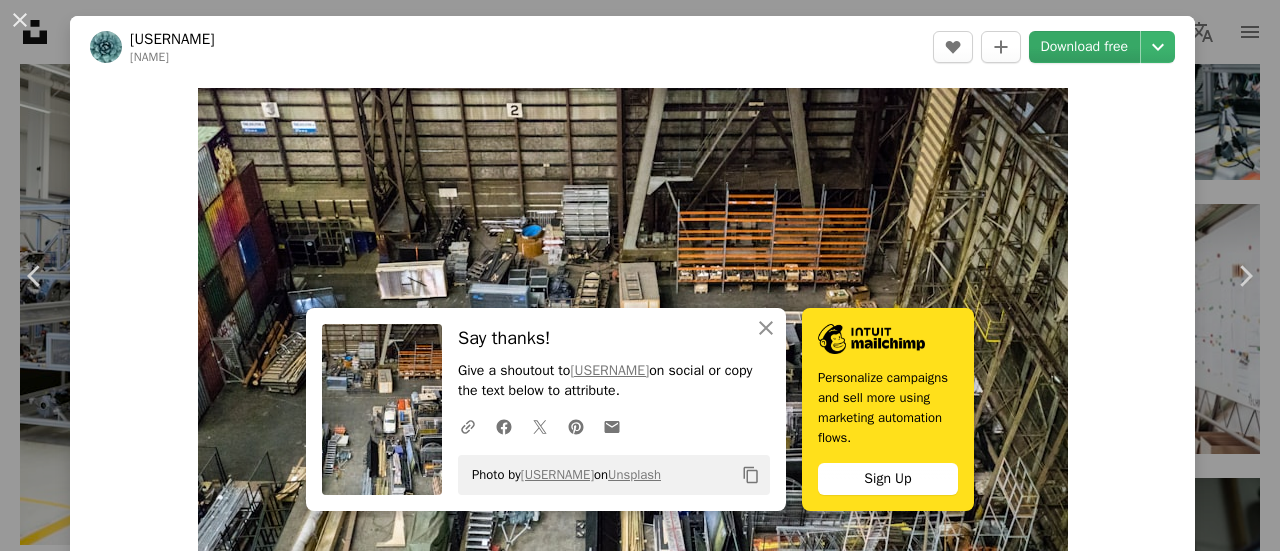 click on "Download free" at bounding box center (1085, 47) 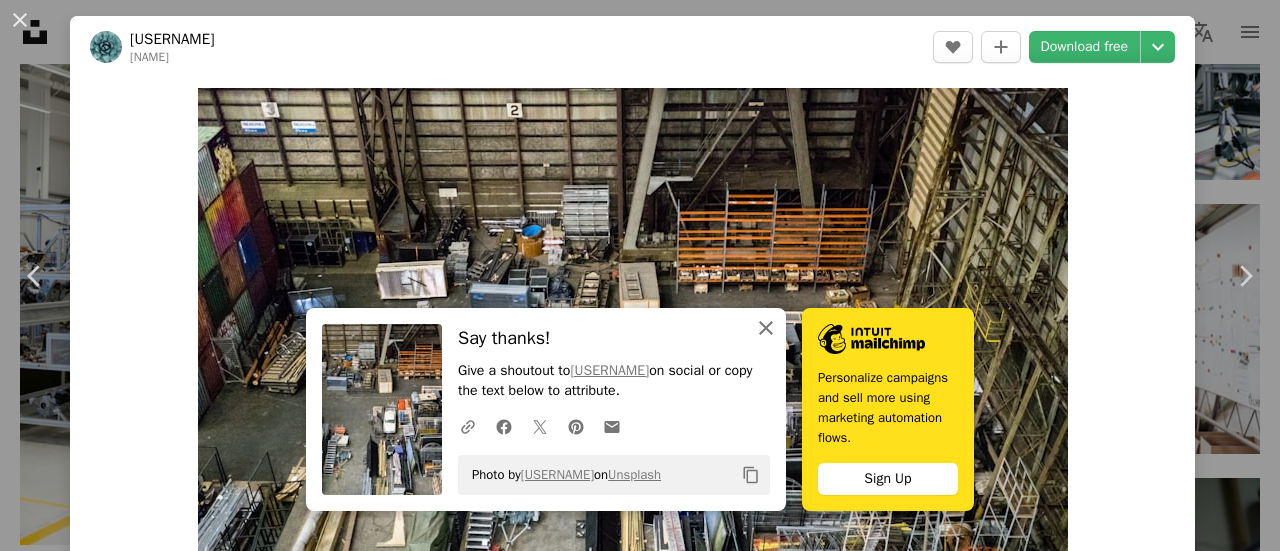 click at bounding box center [766, 328] 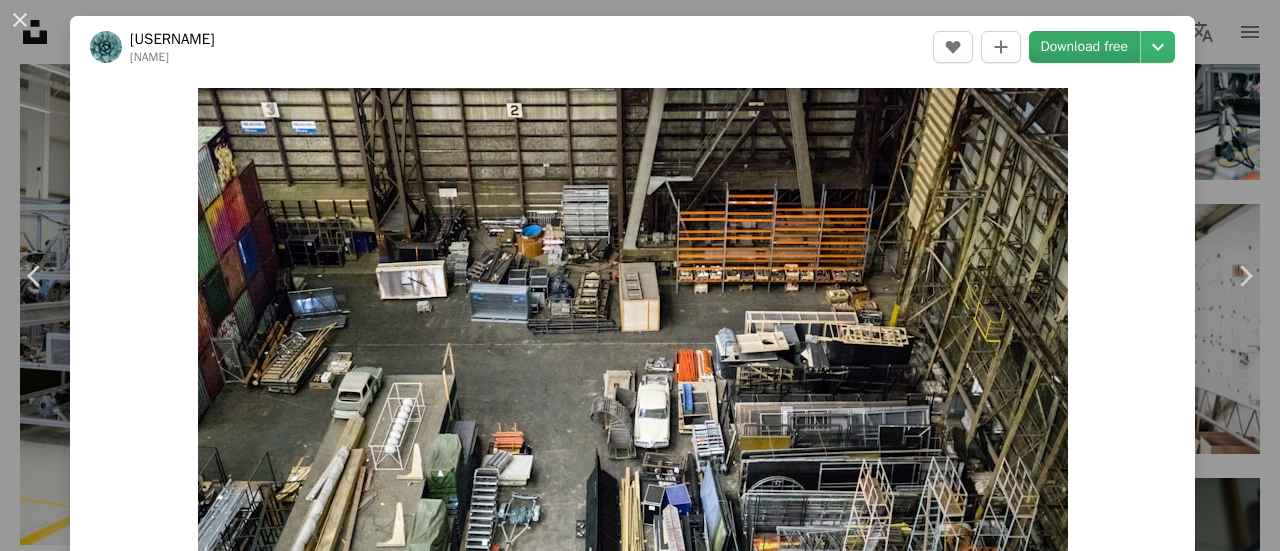 click on "Download free" at bounding box center [1085, 47] 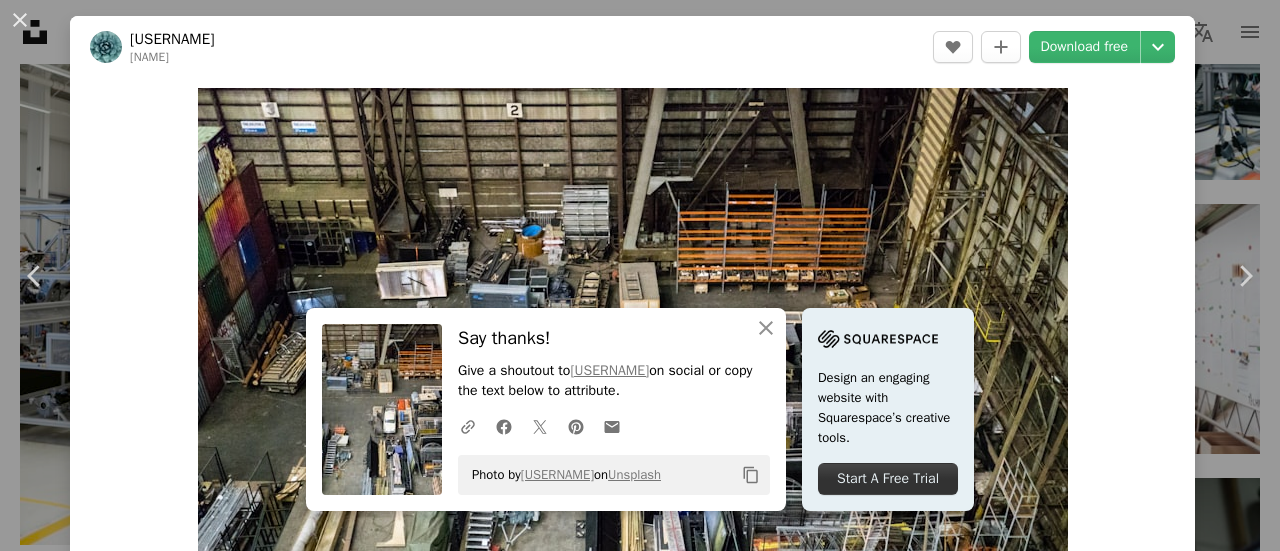 click on "An X shape Chevron left Chevron right An X shape Close Say thanks! Give a shoutout to  [USERNAME]  on social or copy the text below to attribute. A heart A plus sign Download free Chevron down" at bounding box center [632, 47] 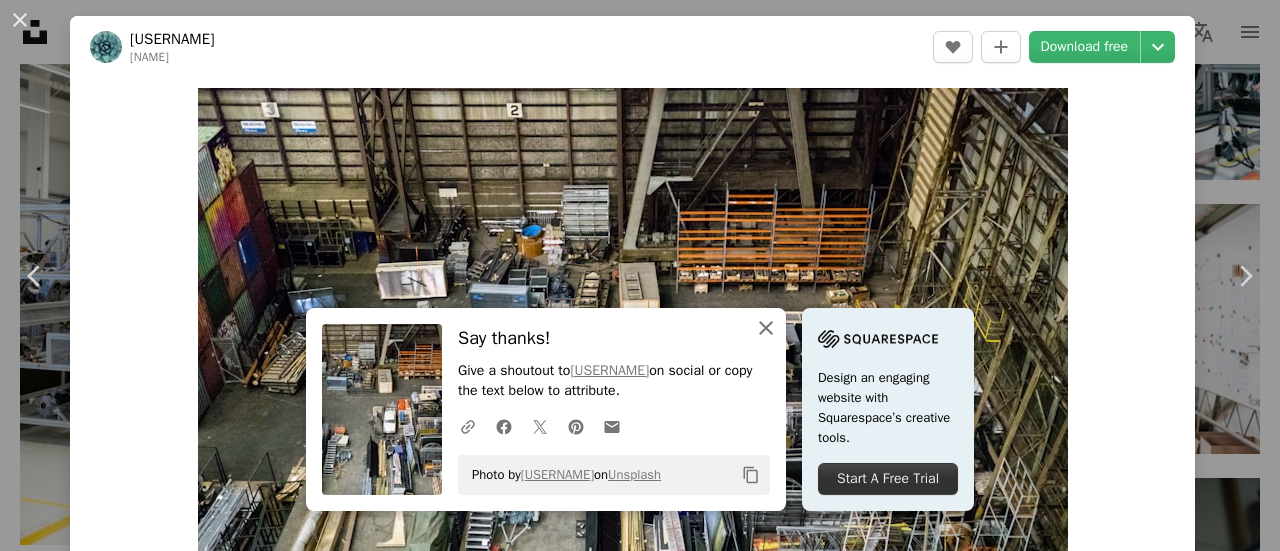 click on "An X shape" at bounding box center (766, 328) 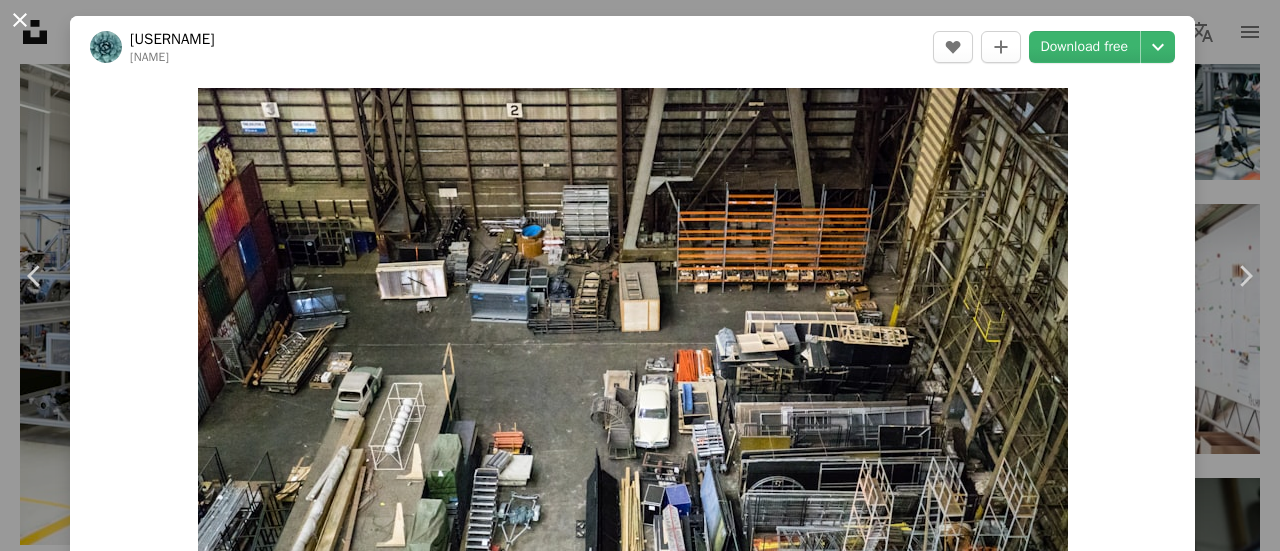 click on "An X shape" at bounding box center (20, 20) 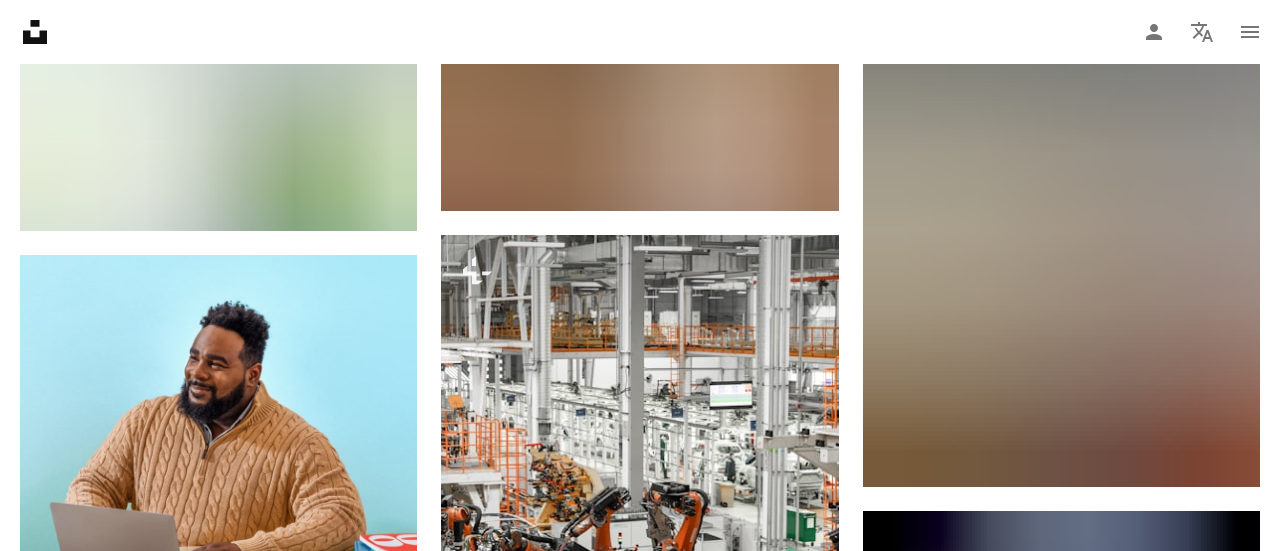 scroll, scrollTop: 3759, scrollLeft: 0, axis: vertical 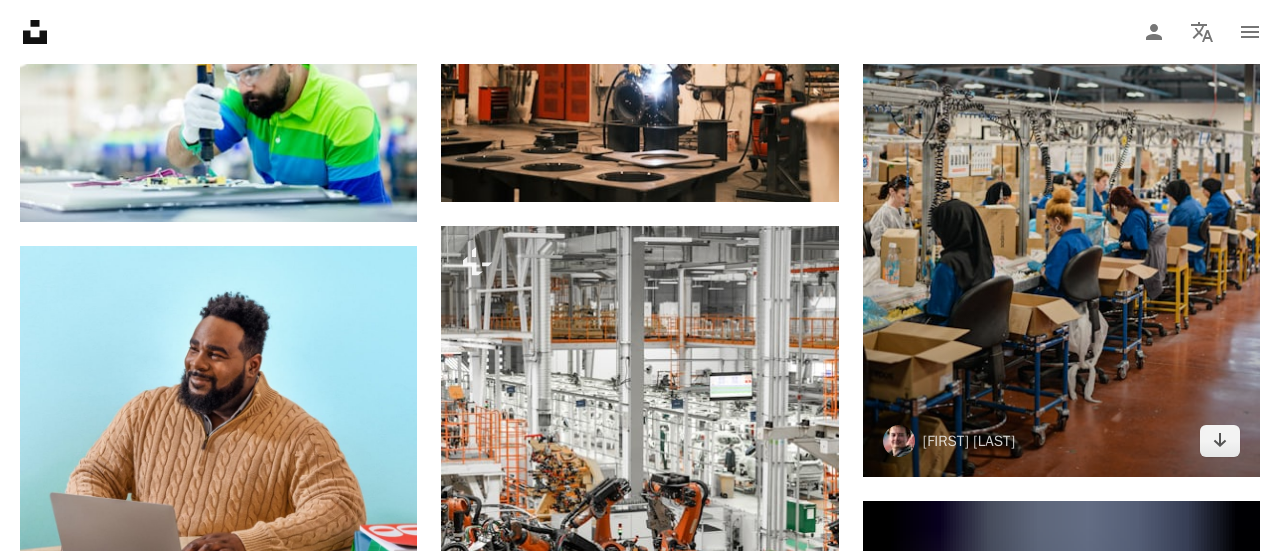 click at bounding box center (1061, 179) 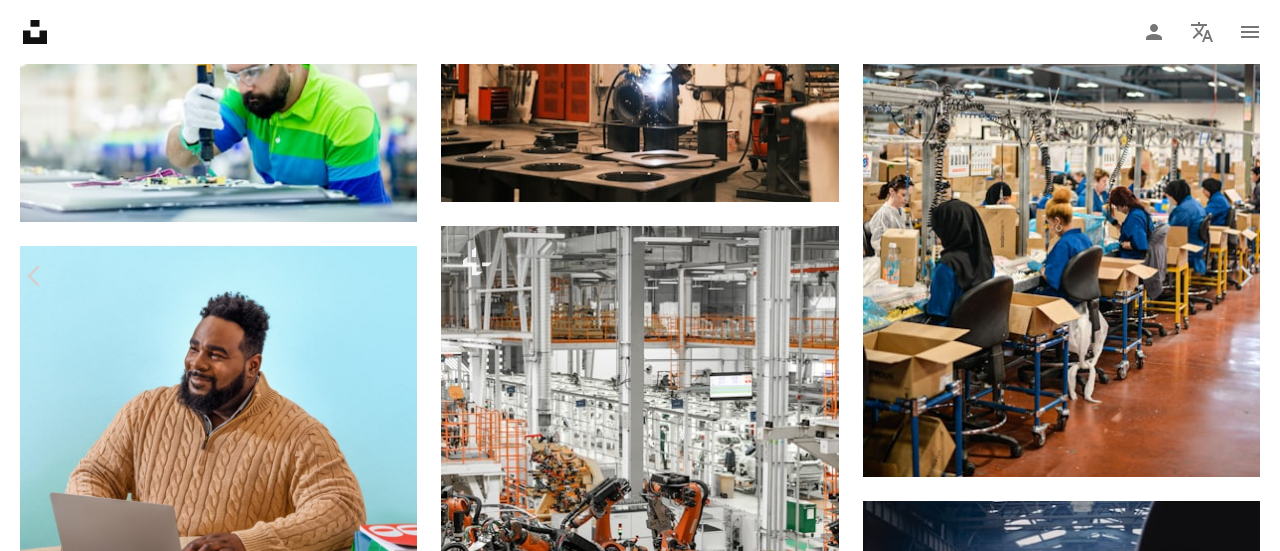 click on "Download free" at bounding box center [1085, 2788] 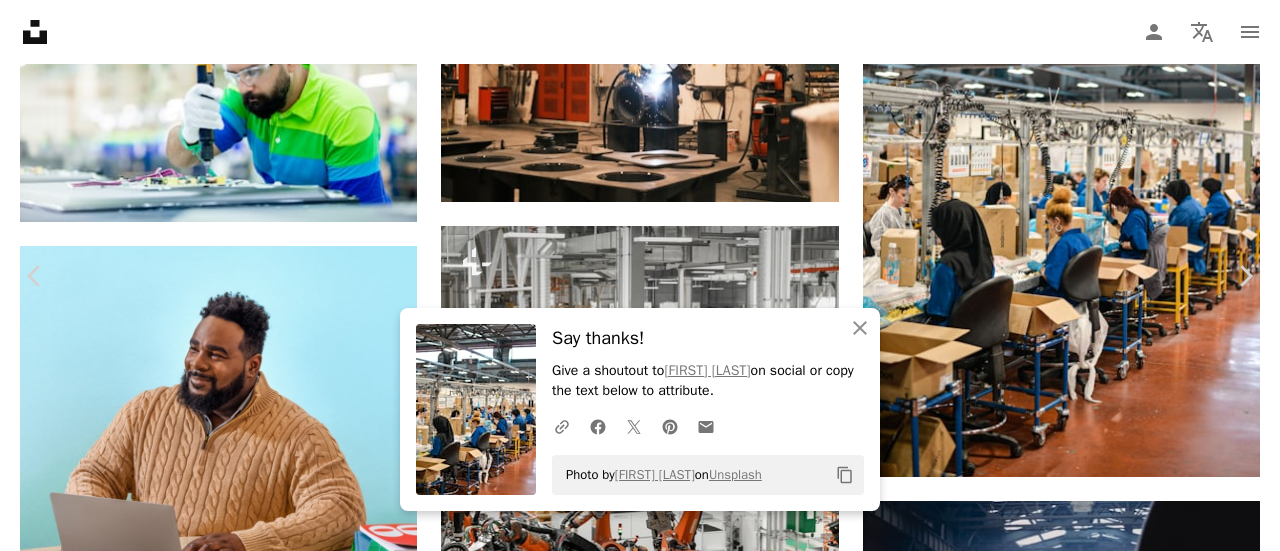 click on "An X shape" at bounding box center [20, 20] 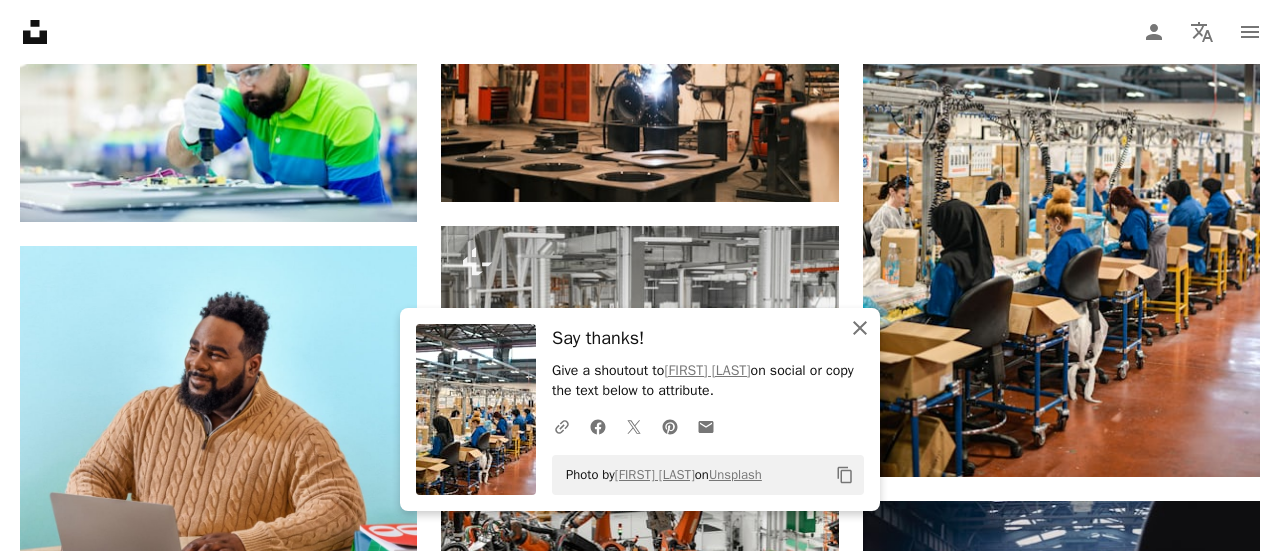 click at bounding box center [860, 328] 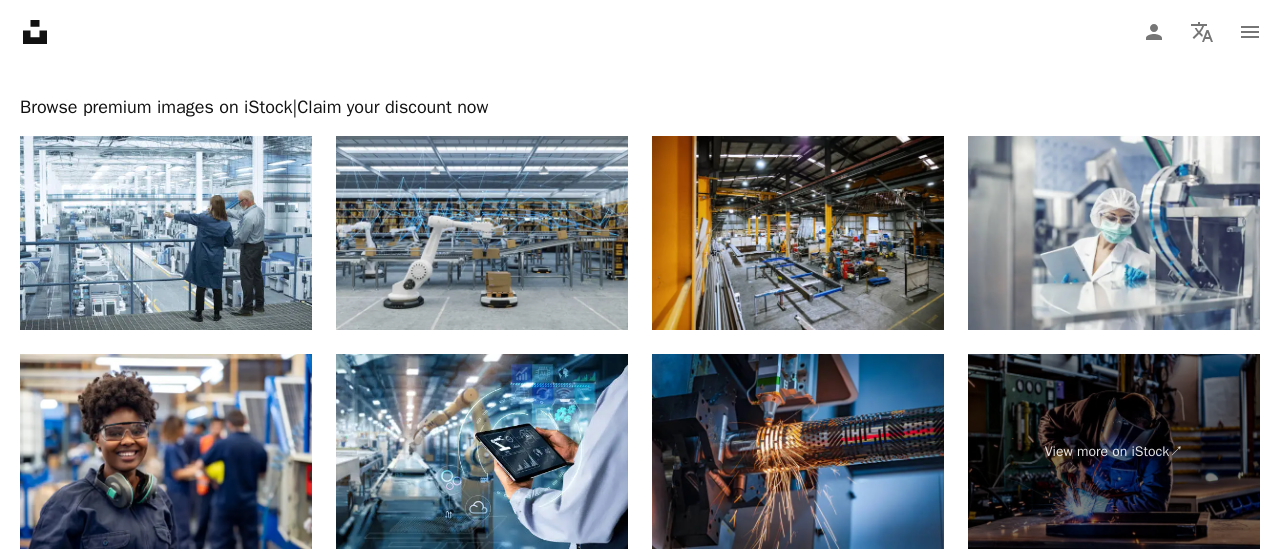 scroll, scrollTop: 5725, scrollLeft: 0, axis: vertical 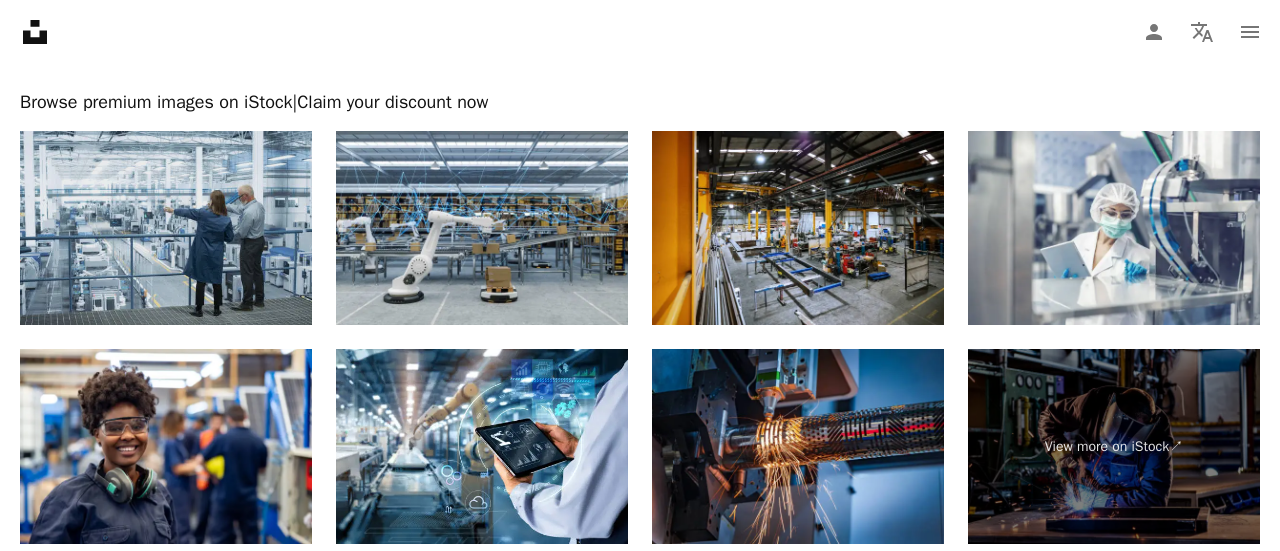 click at bounding box center (166, 228) 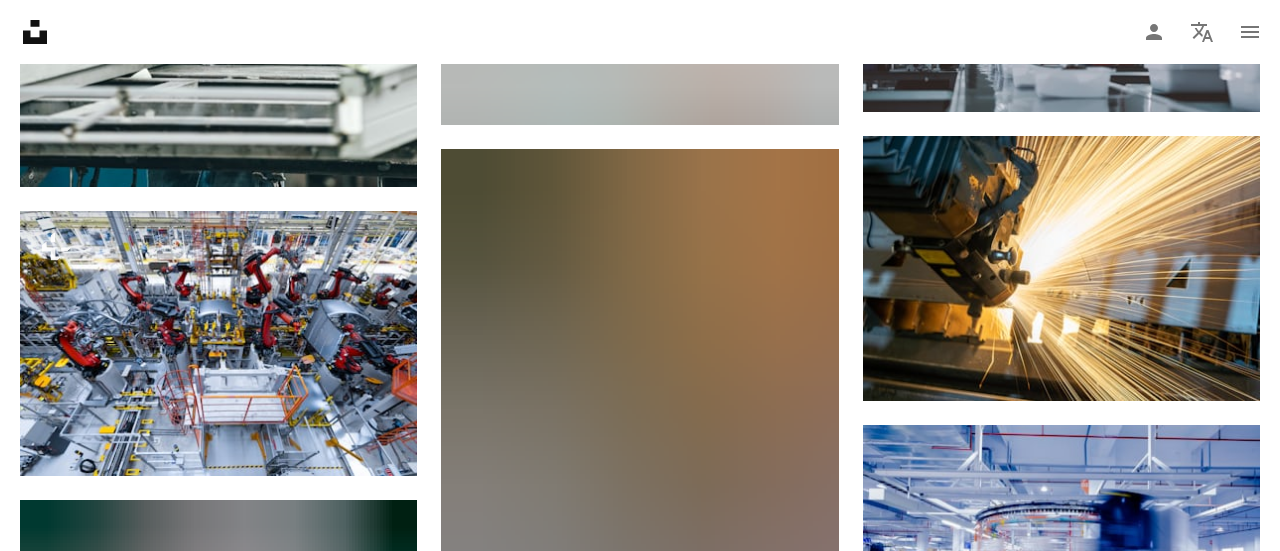 scroll, scrollTop: 2638, scrollLeft: 0, axis: vertical 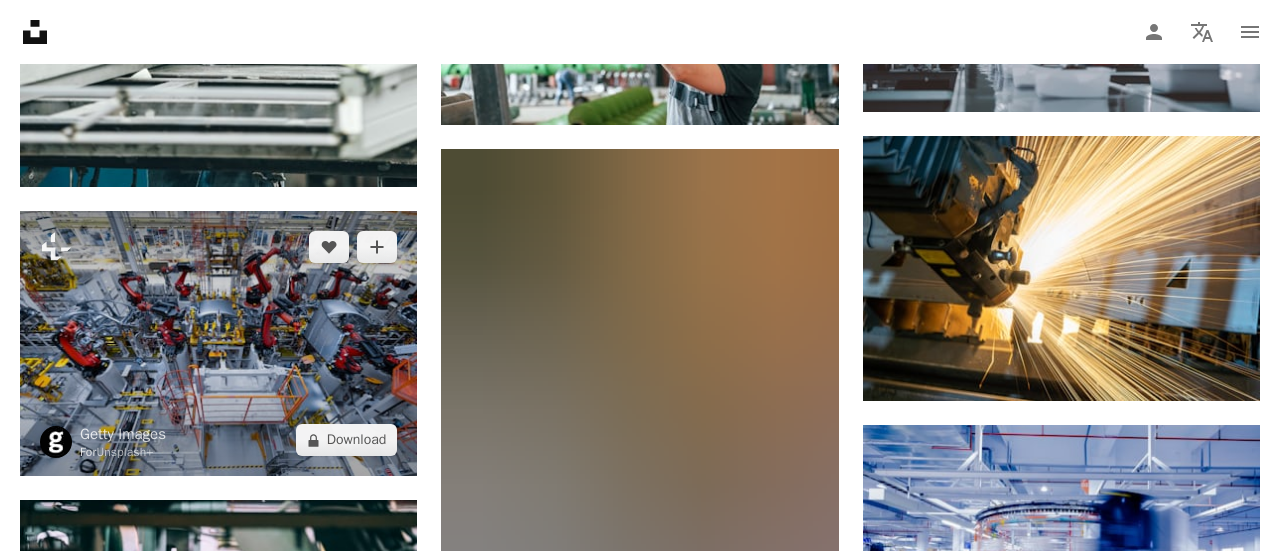 click at bounding box center (218, 343) 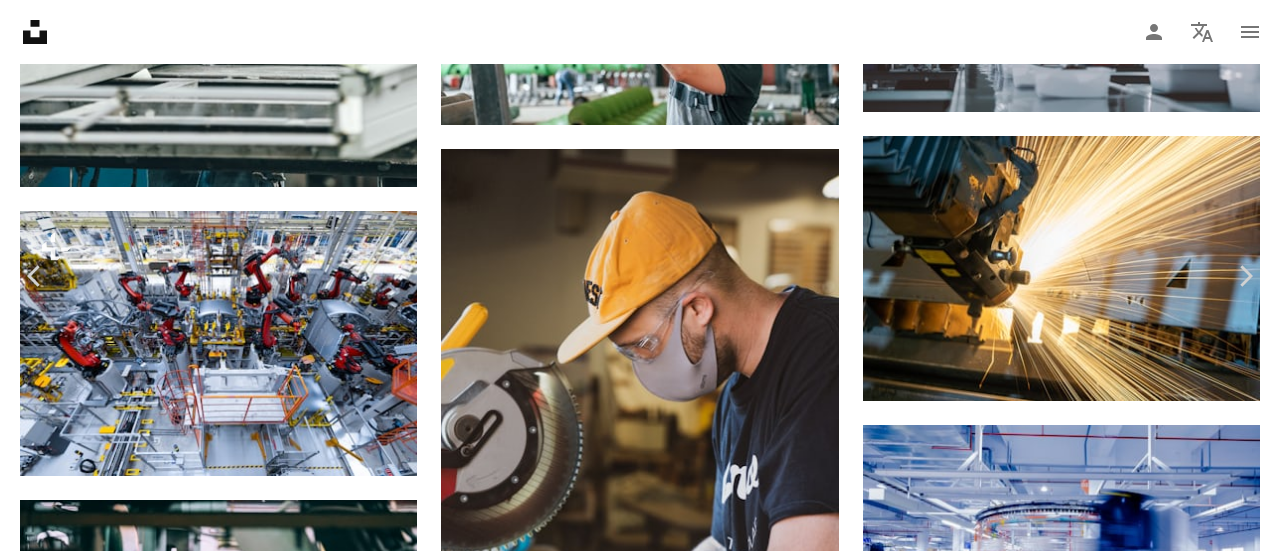click on "A lock Download" at bounding box center [1123, 3910] 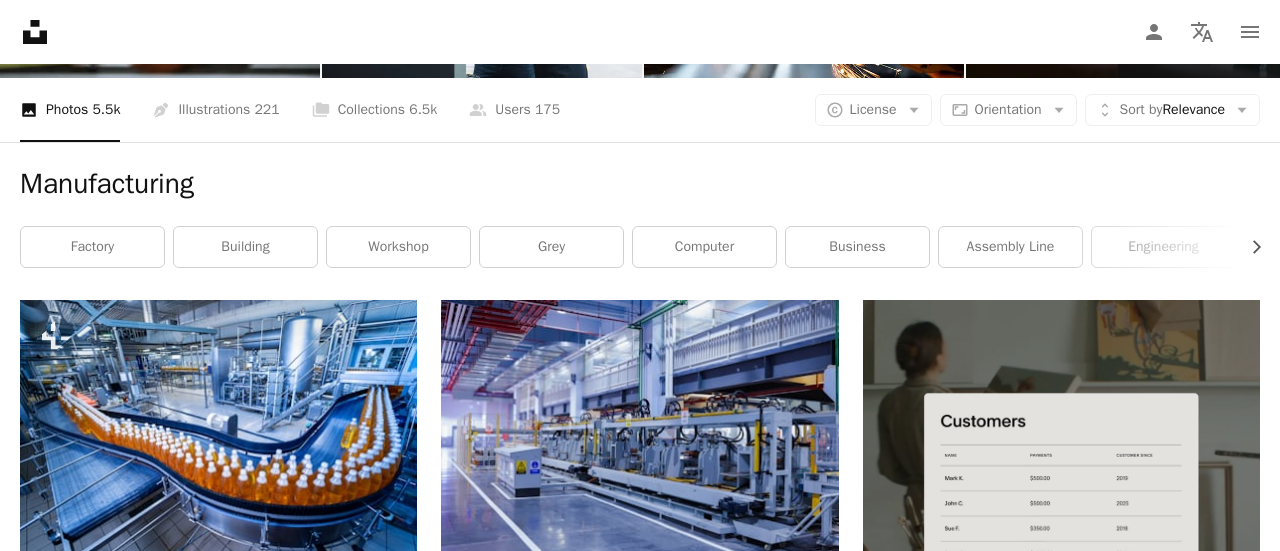 scroll, scrollTop: 218, scrollLeft: 0, axis: vertical 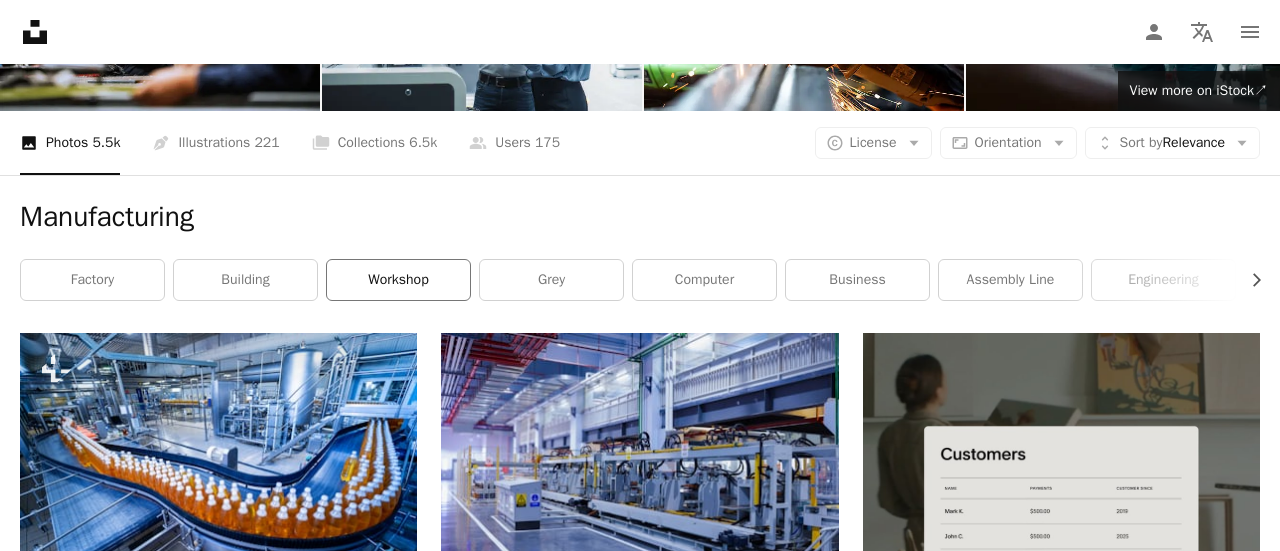 click on "workshop" at bounding box center (398, 280) 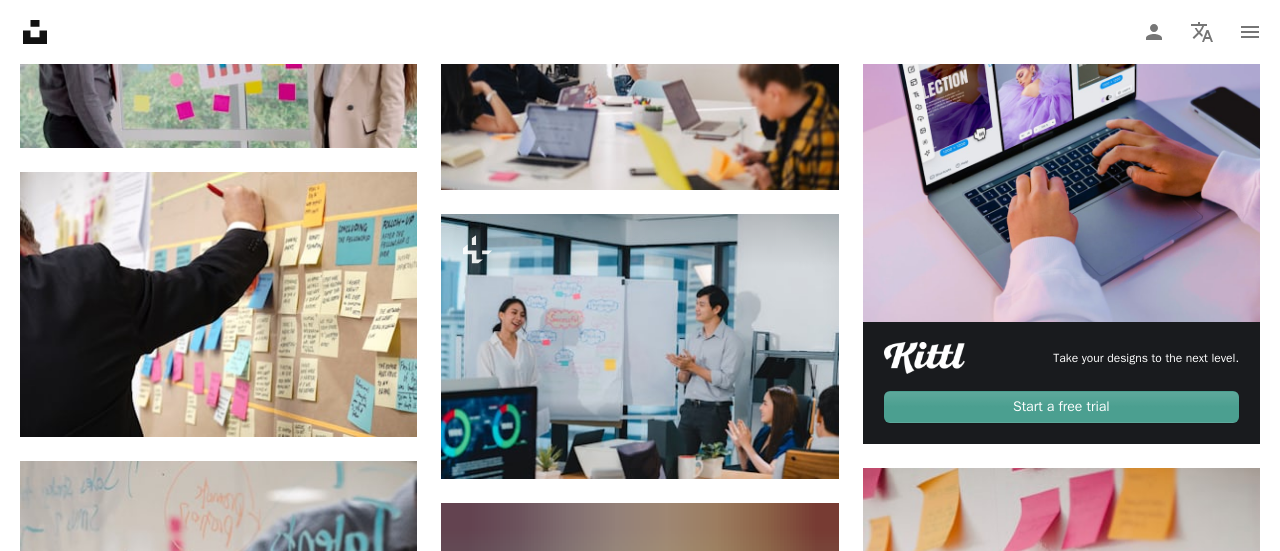 scroll, scrollTop: 628, scrollLeft: 0, axis: vertical 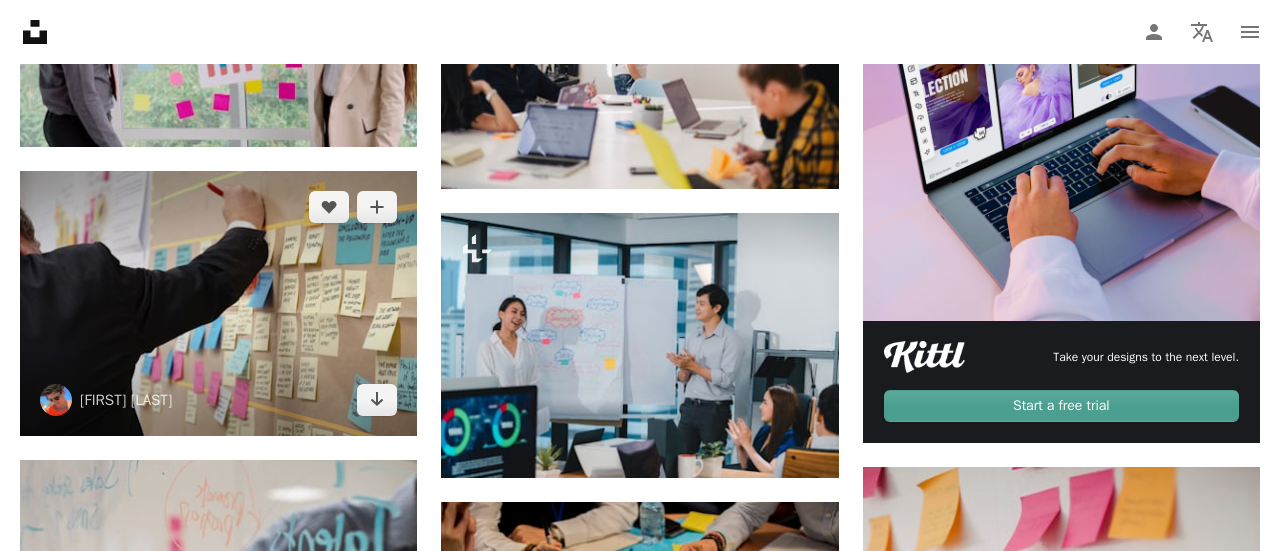 click at bounding box center [218, 303] 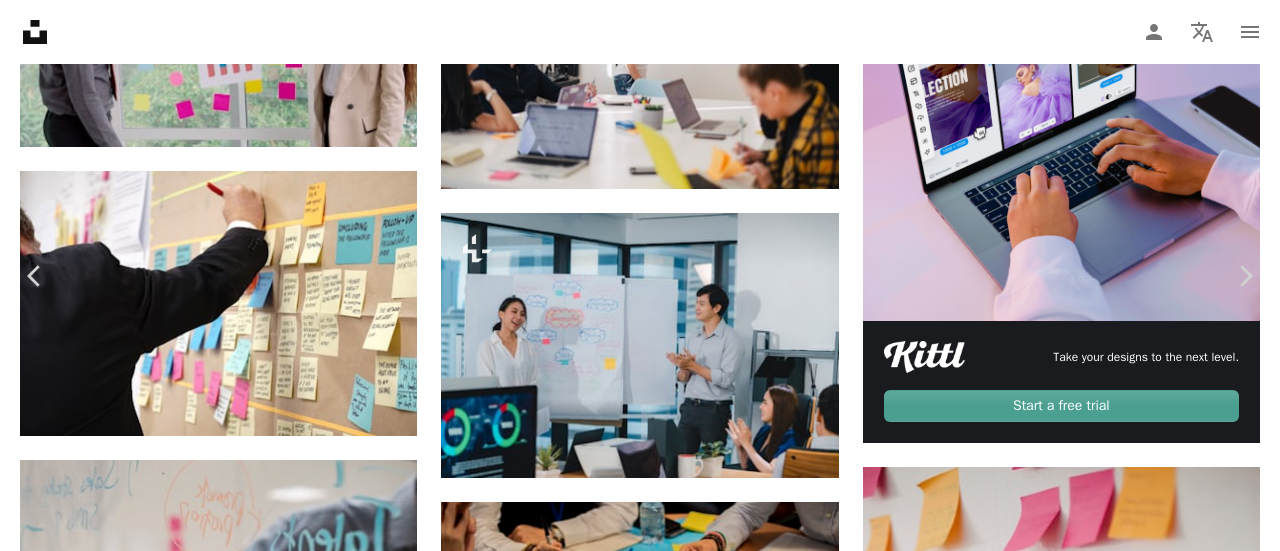 click on "Download free" at bounding box center [1085, 3787] 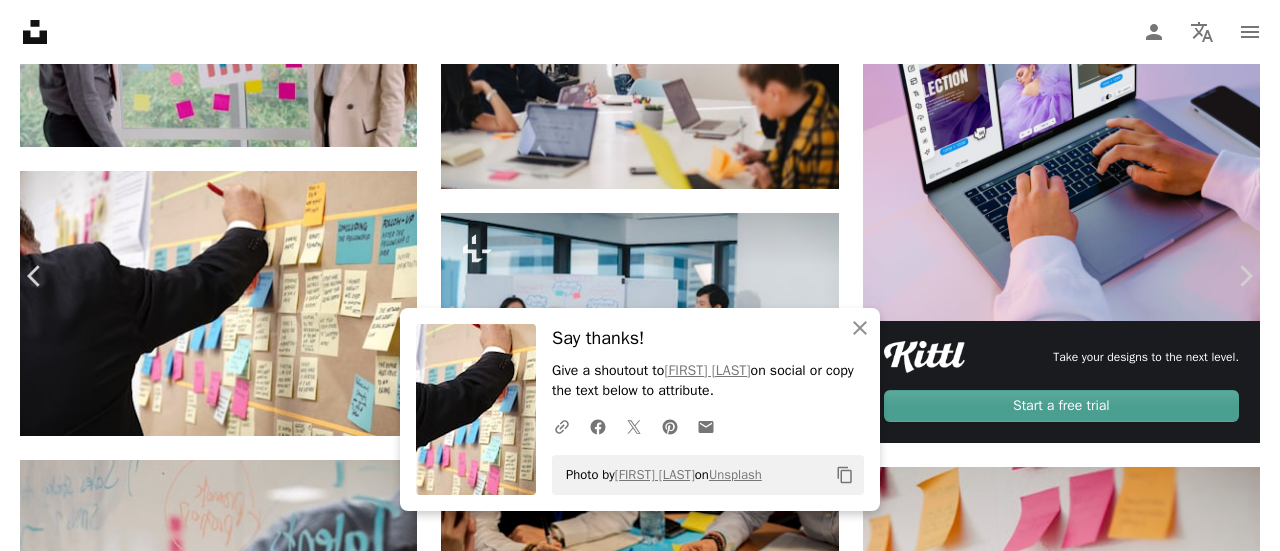 click on "An X shape" at bounding box center (20, 20) 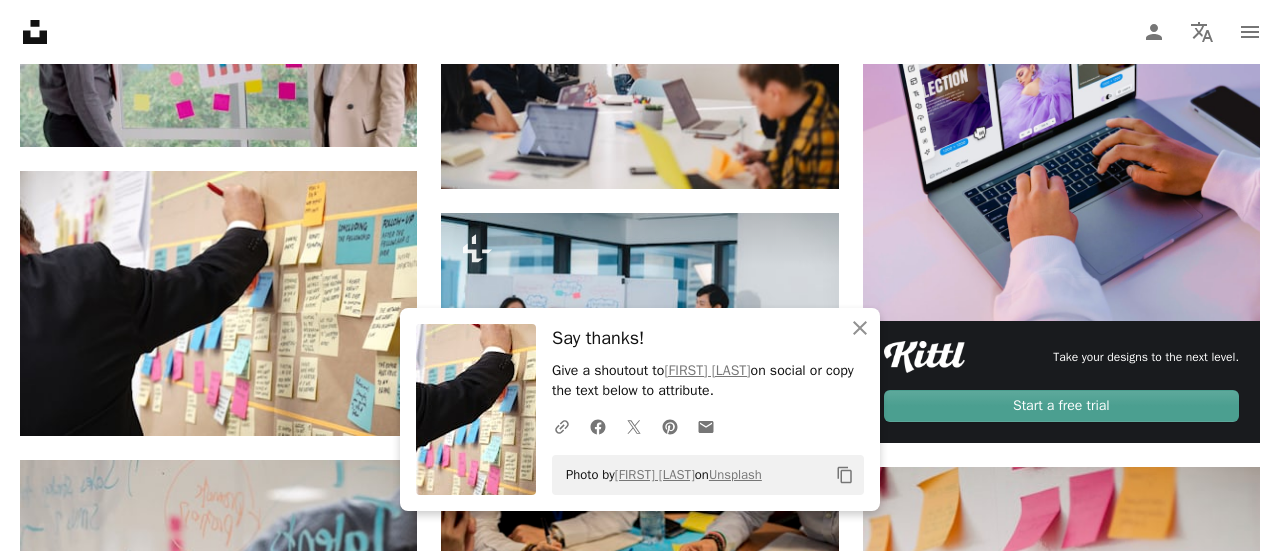 click on "Unsplash logo Unsplash Home" at bounding box center [35, 32] 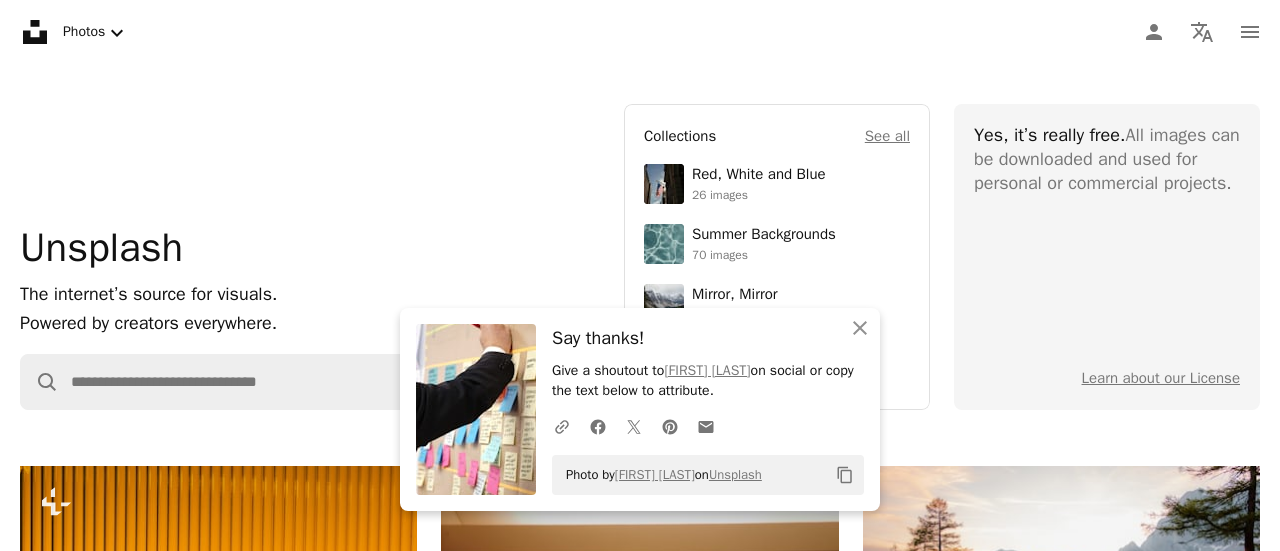 scroll, scrollTop: 145, scrollLeft: 0, axis: vertical 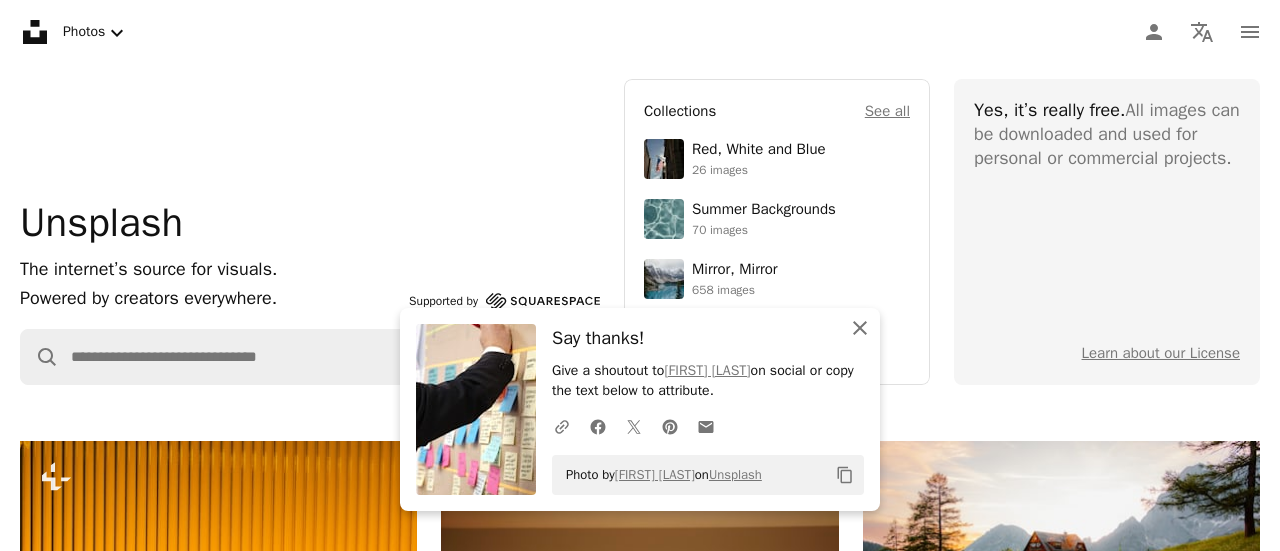 click on "An X shape" at bounding box center [860, 328] 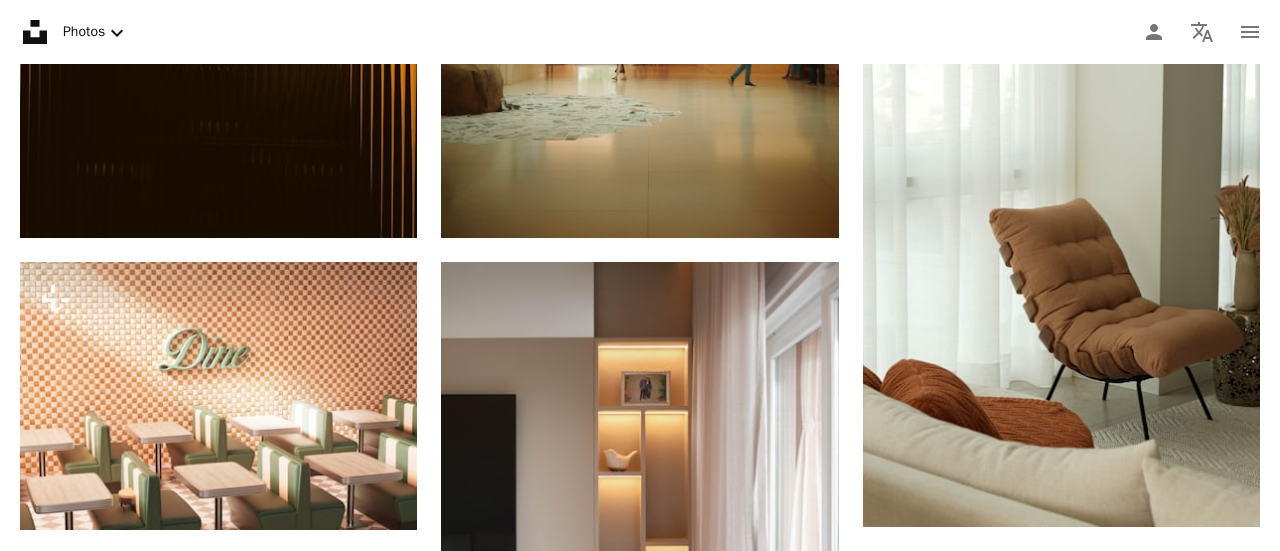 scroll, scrollTop: 942, scrollLeft: 0, axis: vertical 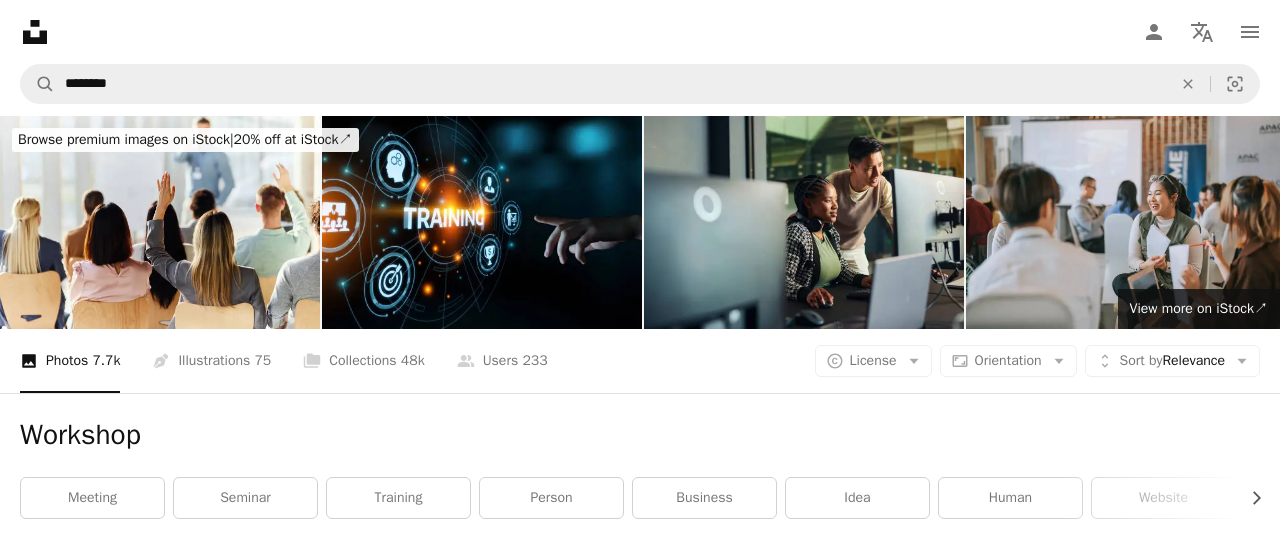 click on "person" at bounding box center (551, 498) 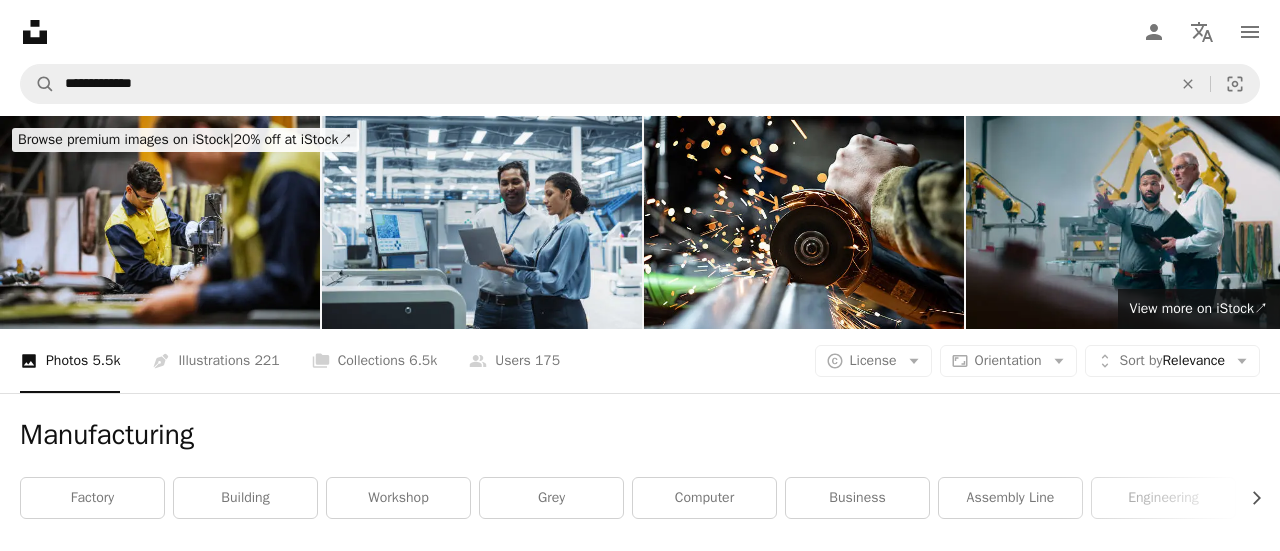 scroll, scrollTop: 218, scrollLeft: 0, axis: vertical 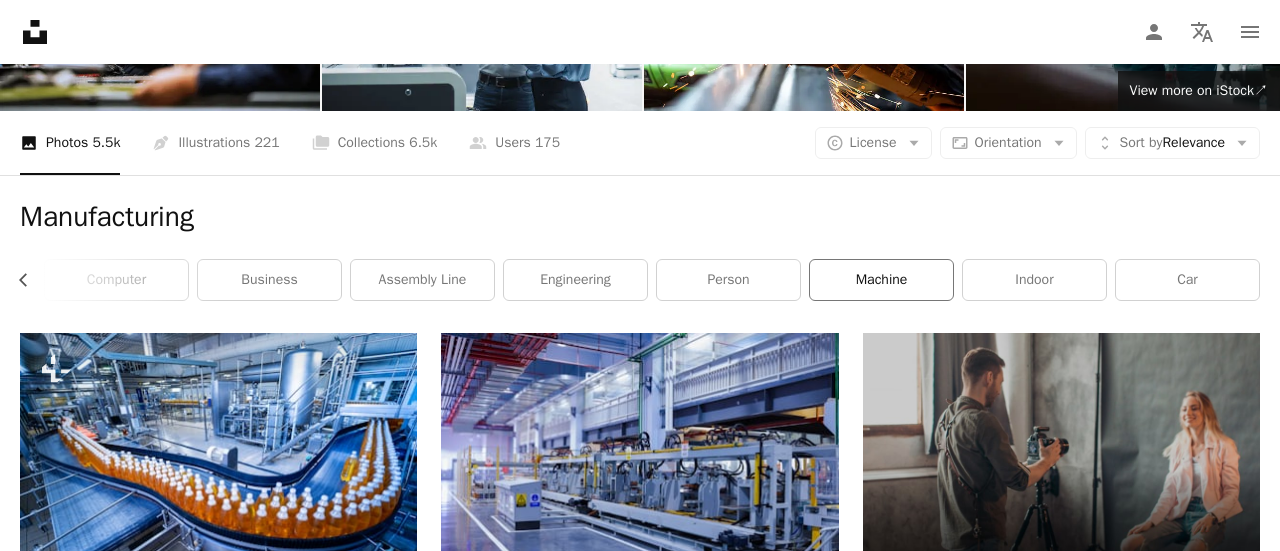 click on "machine" at bounding box center (881, 280) 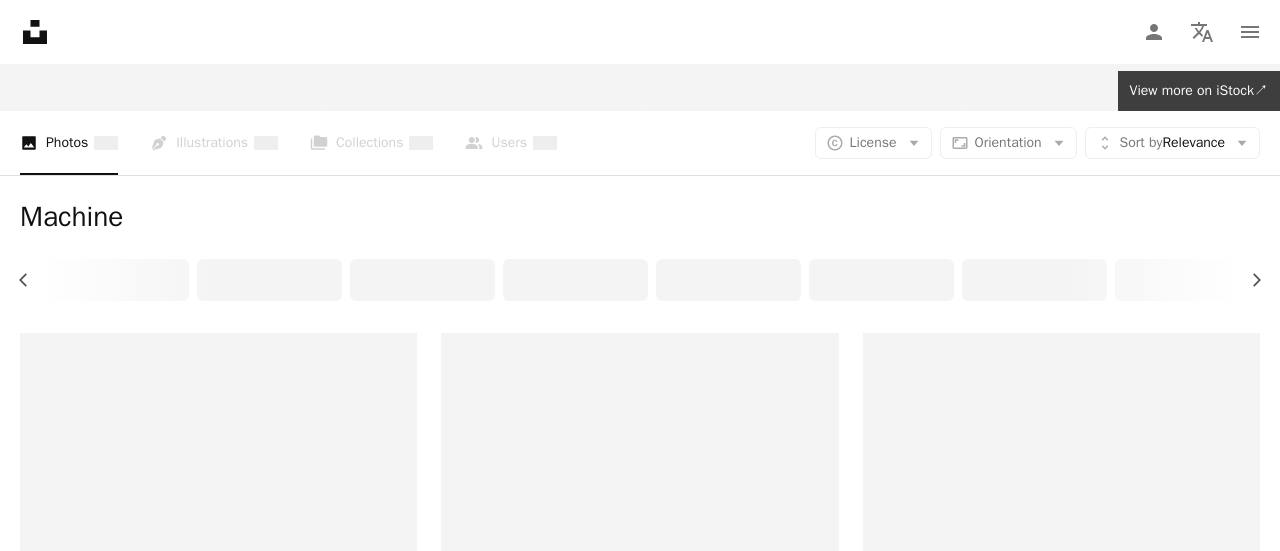 scroll, scrollTop: 0, scrollLeft: 0, axis: both 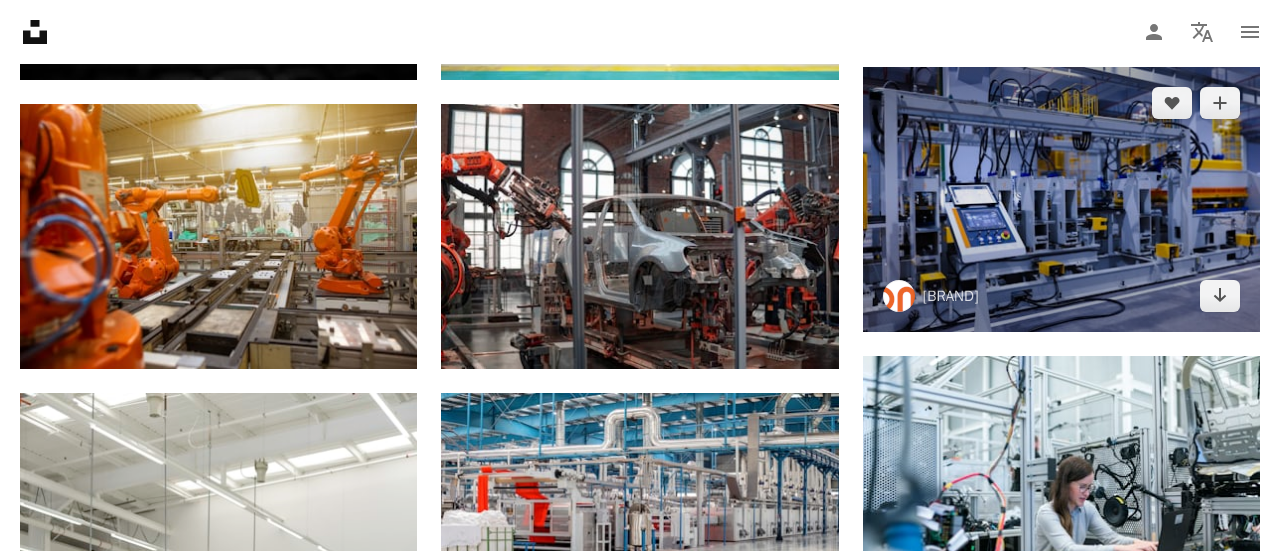 click at bounding box center [1061, 199] 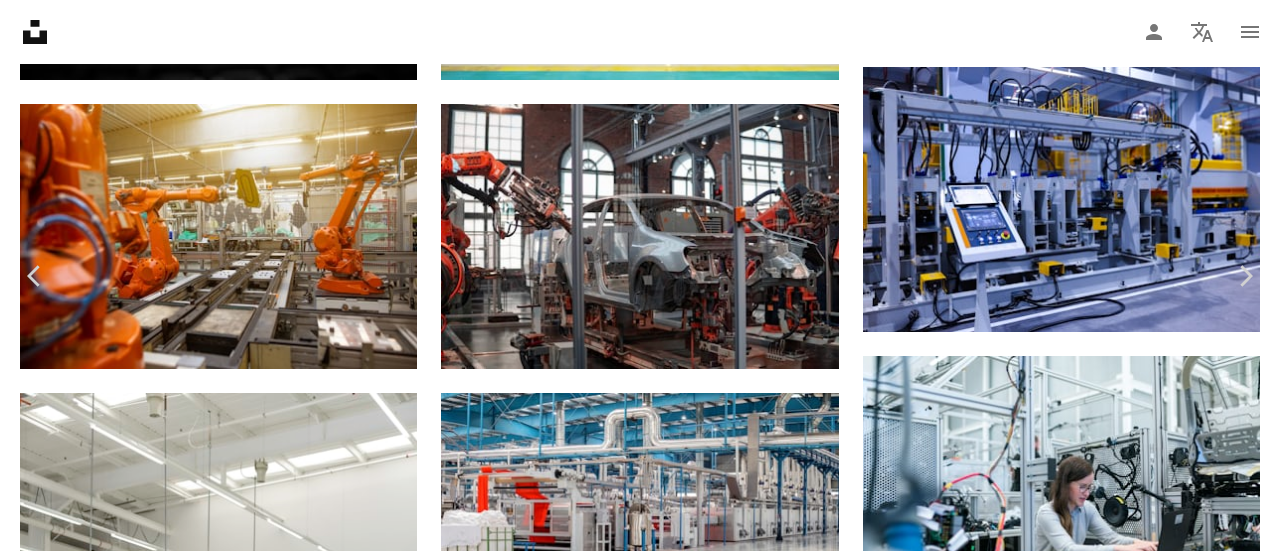 click on "Download free" at bounding box center (1085, 5523) 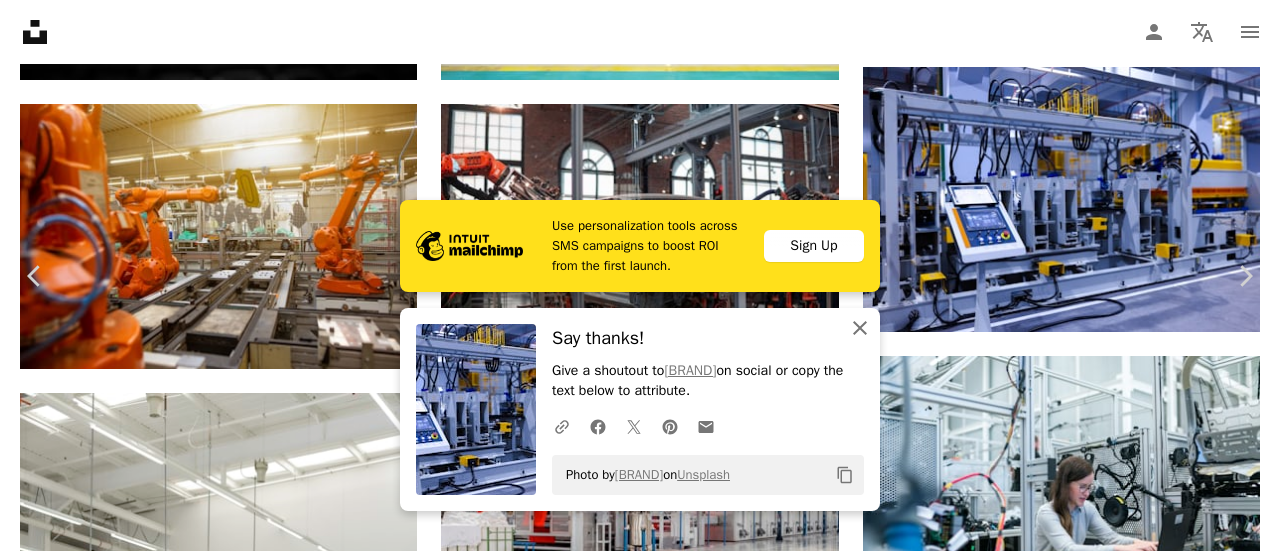 click on "An X shape Close" at bounding box center [860, 328] 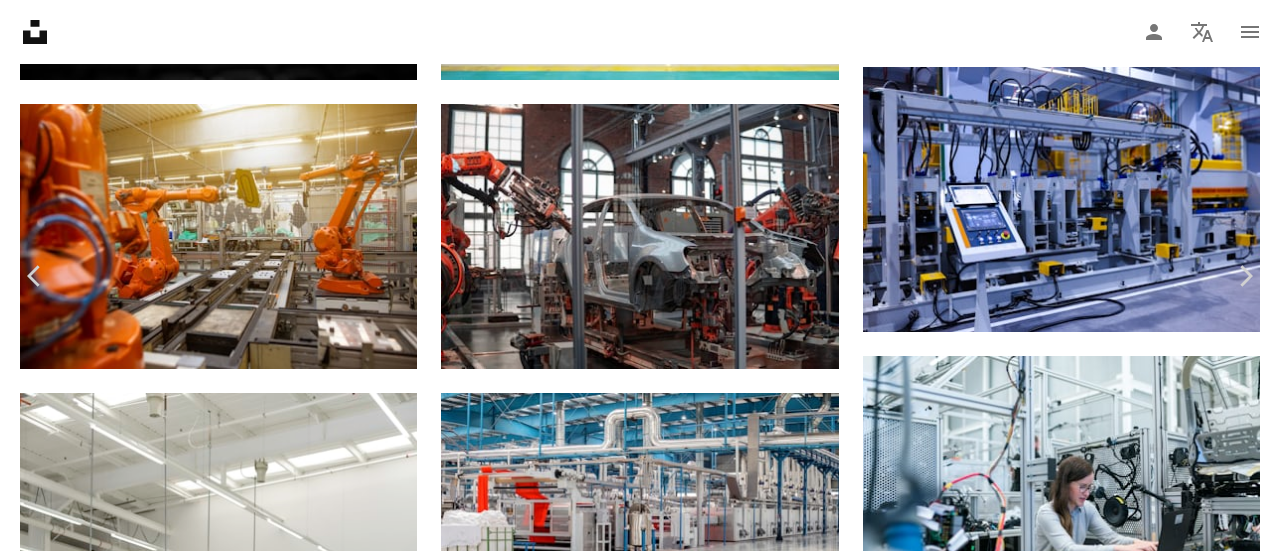 click on "An X shape" at bounding box center [20, 20] 